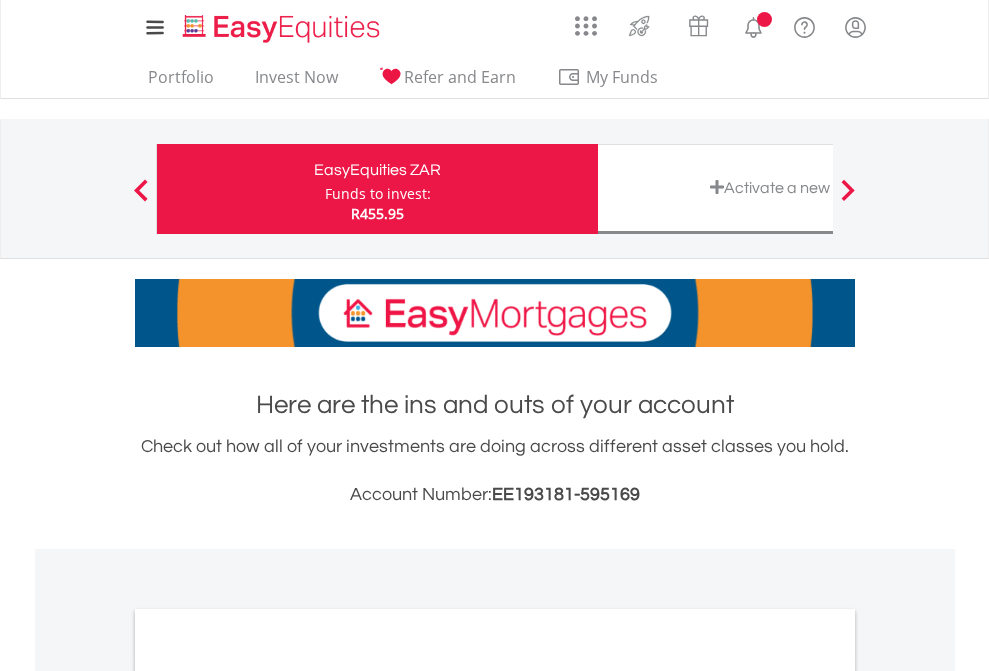 scroll, scrollTop: 0, scrollLeft: 0, axis: both 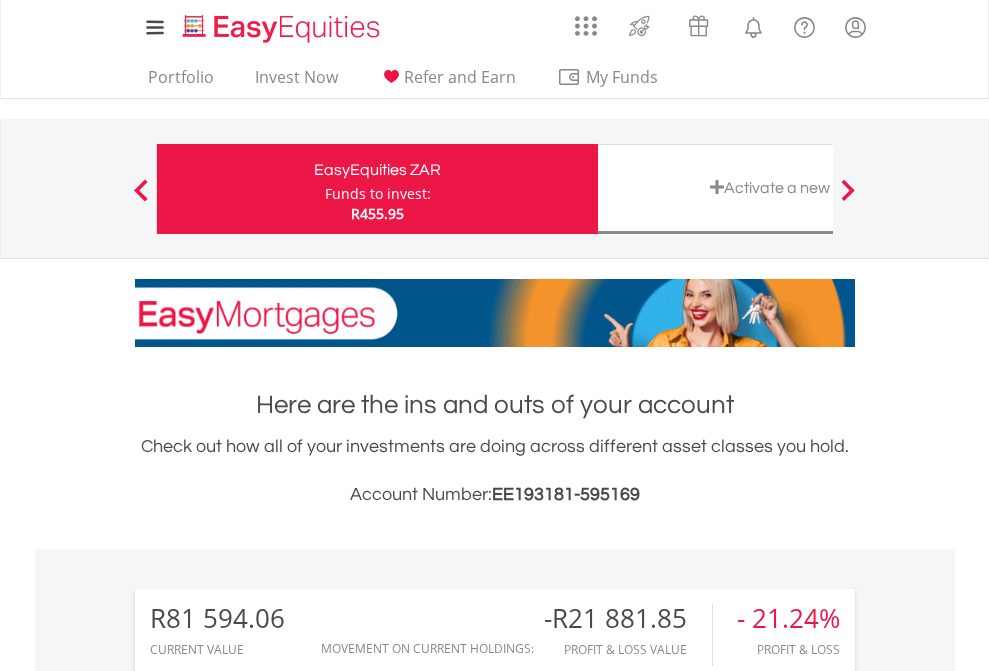 click on "Funds to invest:" at bounding box center (378, 194) 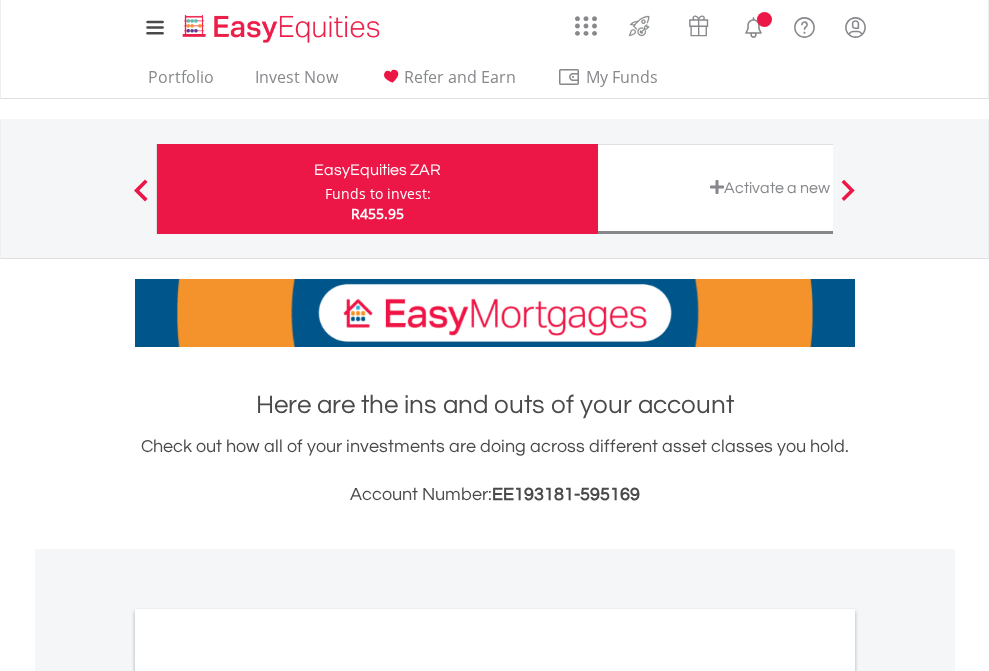 scroll, scrollTop: 0, scrollLeft: 0, axis: both 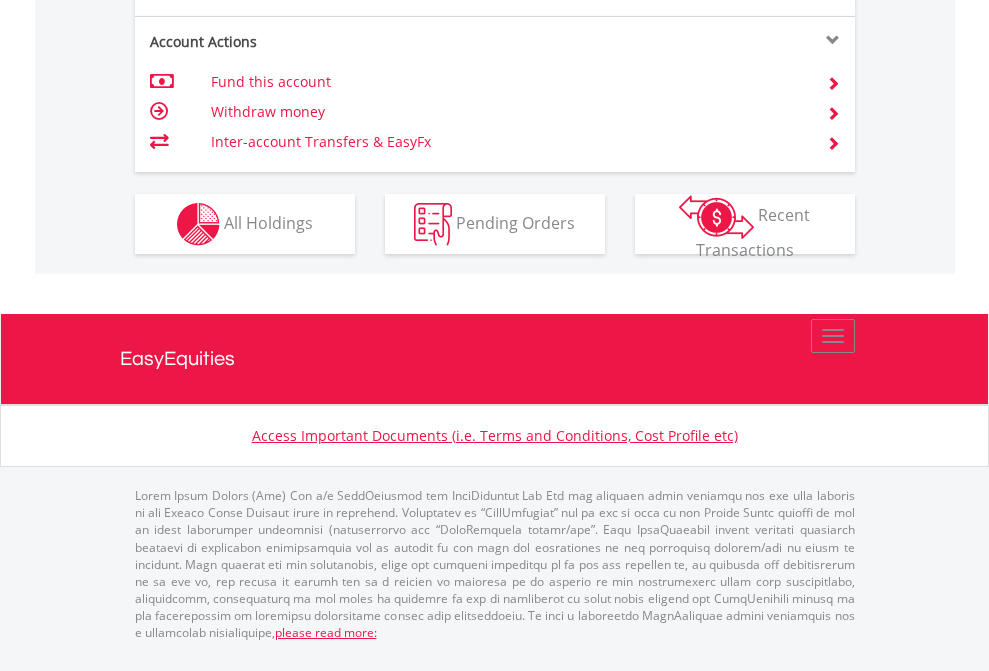 click on "Investment types" at bounding box center [706, -337] 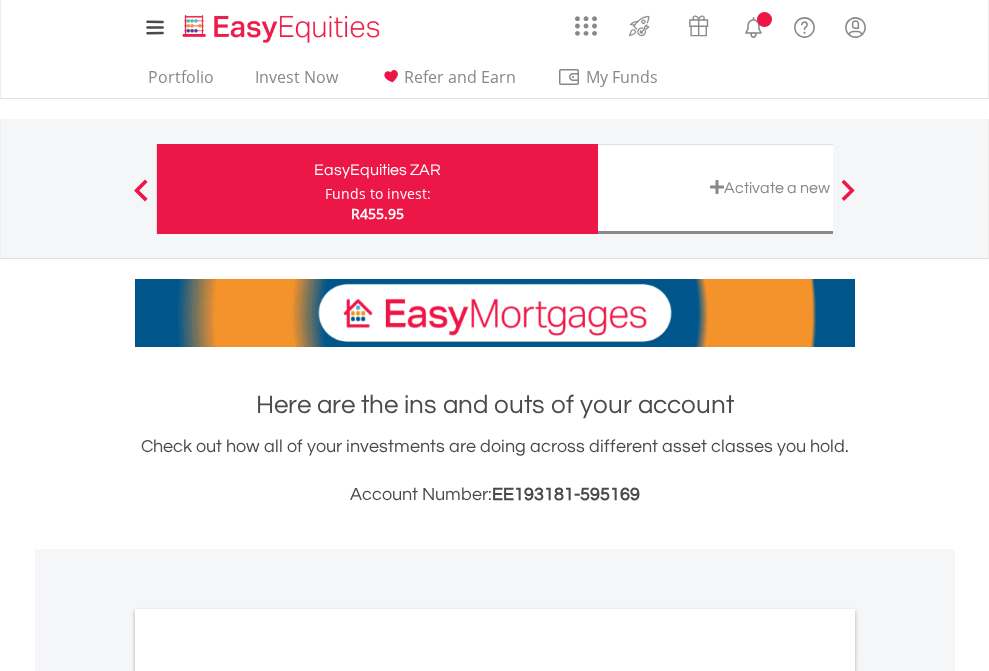 scroll, scrollTop: 1202, scrollLeft: 0, axis: vertical 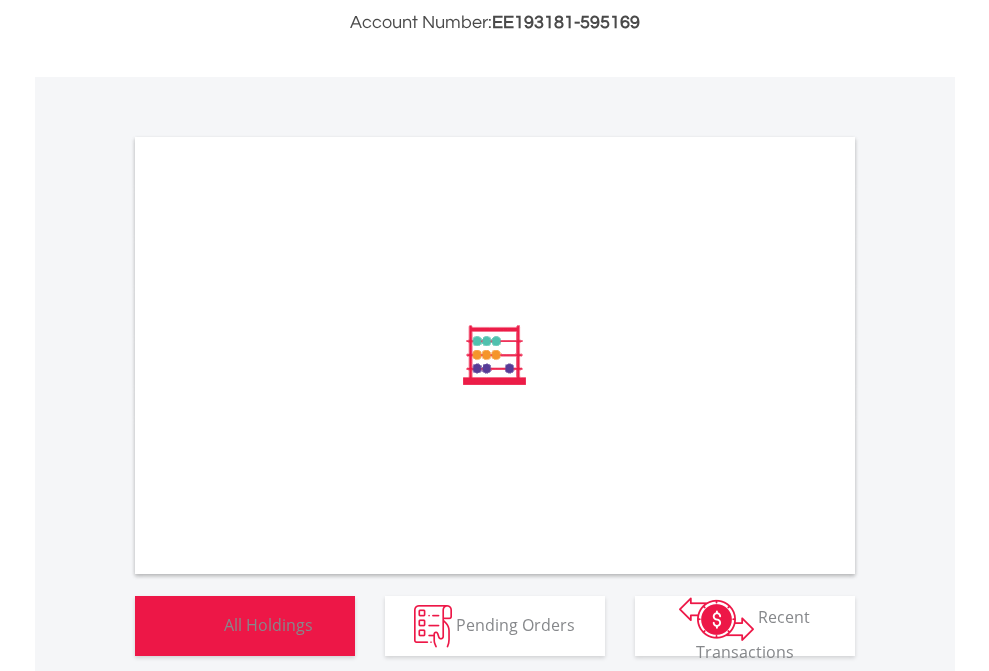 click on "All Holdings" at bounding box center [268, 624] 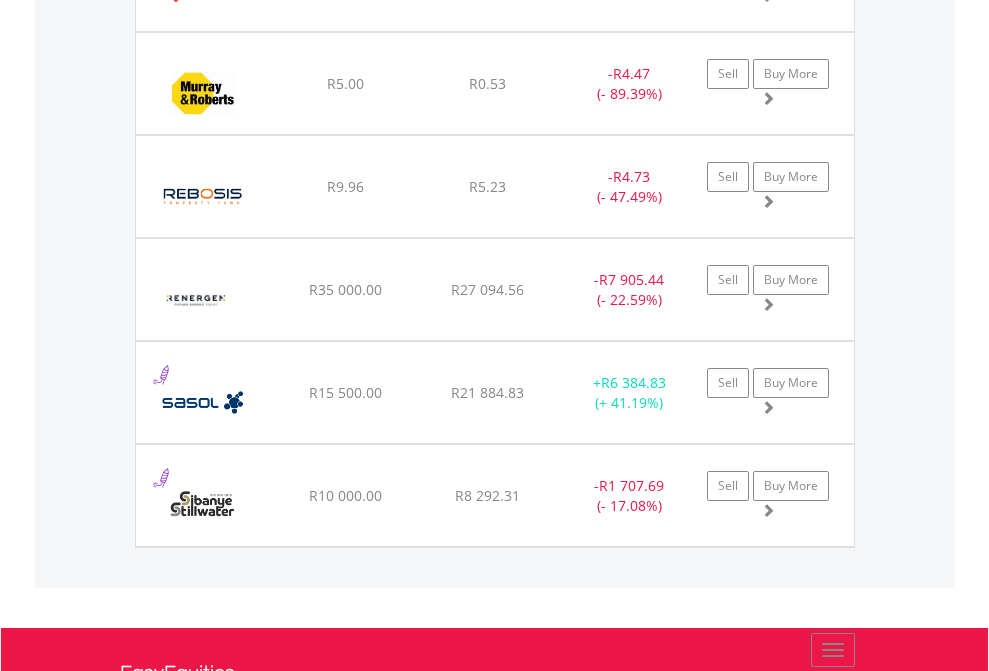 scroll, scrollTop: 2225, scrollLeft: 0, axis: vertical 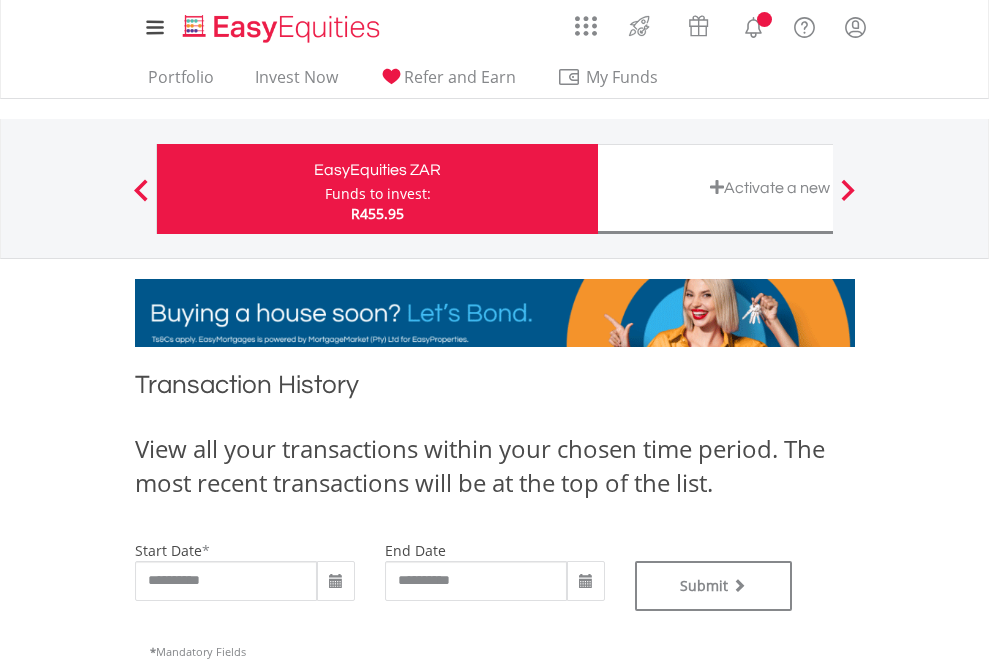 click on "Funds to invest:" at bounding box center [378, 194] 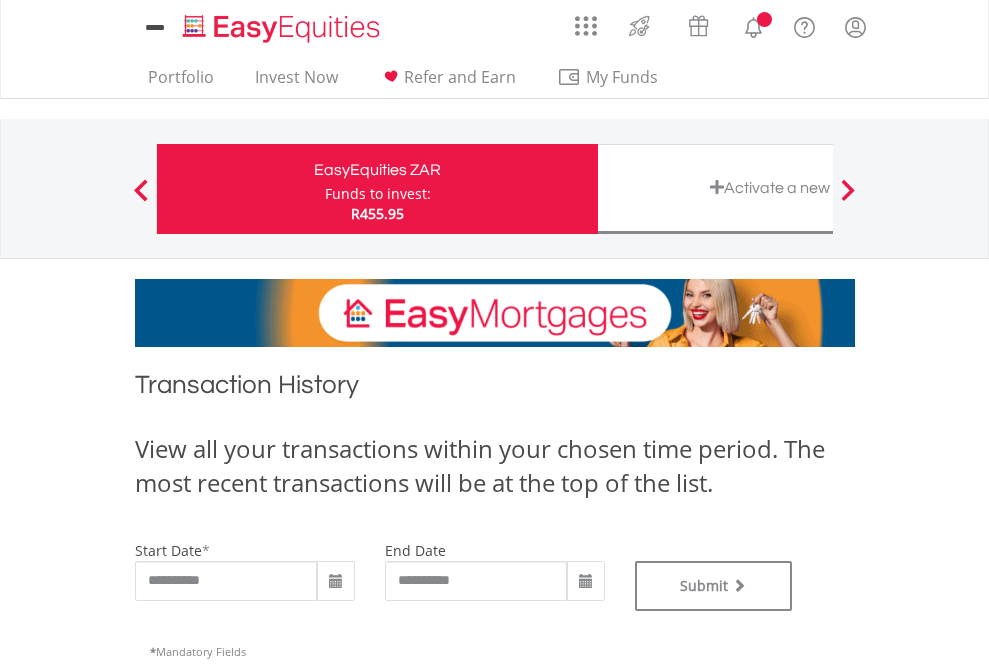 scroll, scrollTop: 0, scrollLeft: 0, axis: both 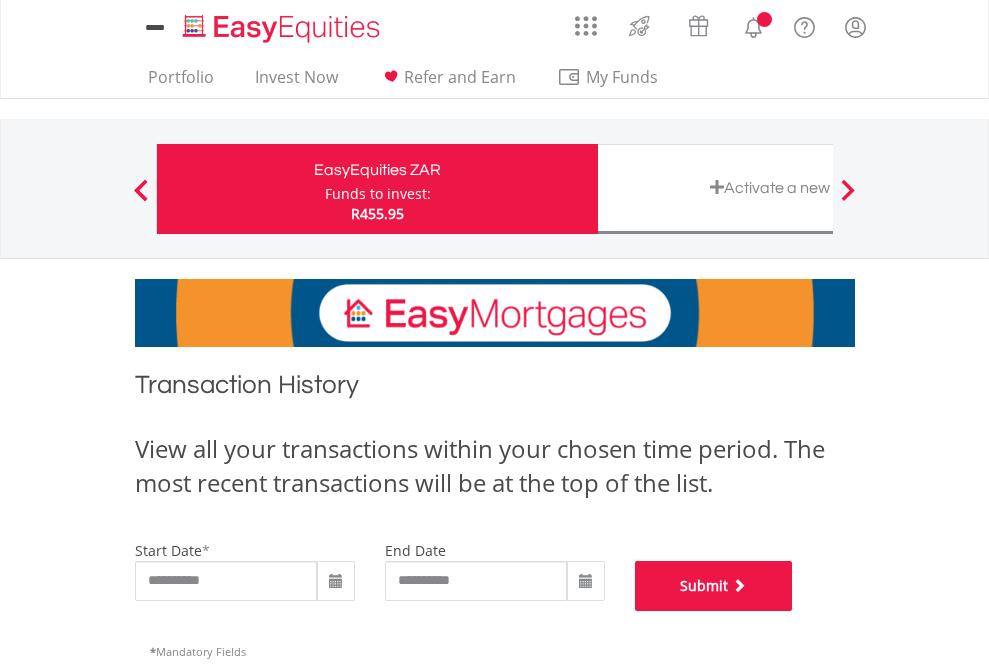 click on "Submit" at bounding box center [714, 586] 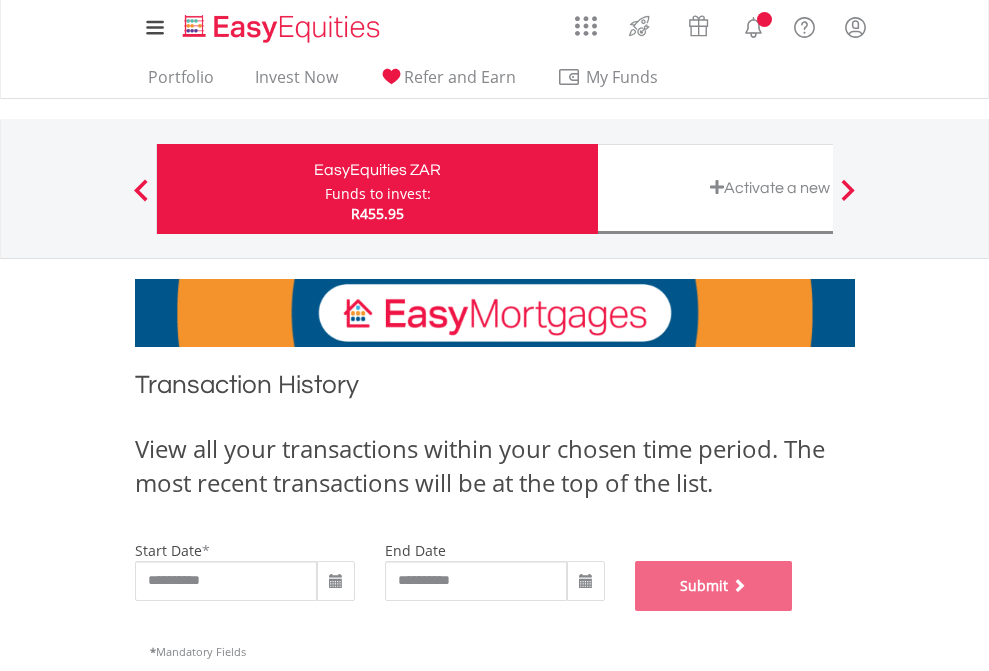 scroll, scrollTop: 811, scrollLeft: 0, axis: vertical 